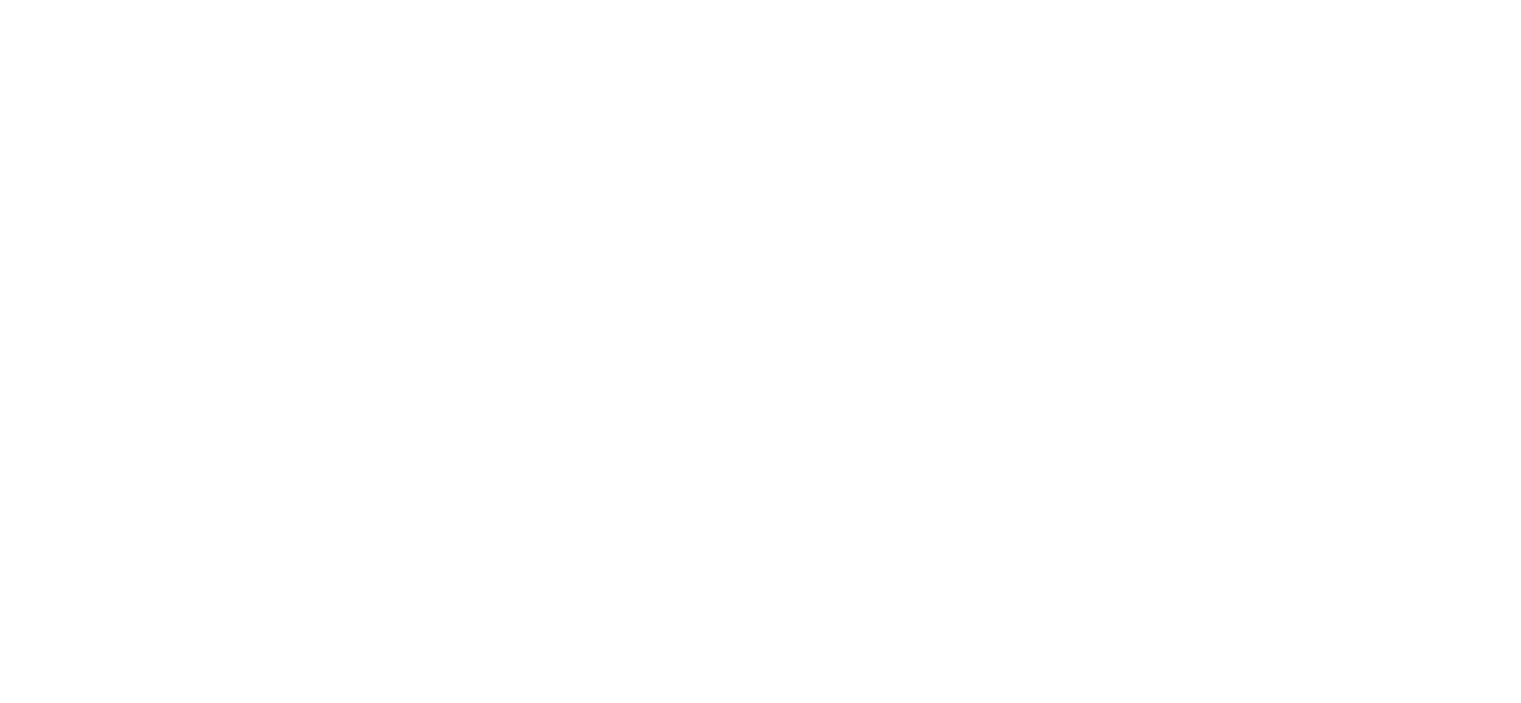 scroll, scrollTop: 0, scrollLeft: 0, axis: both 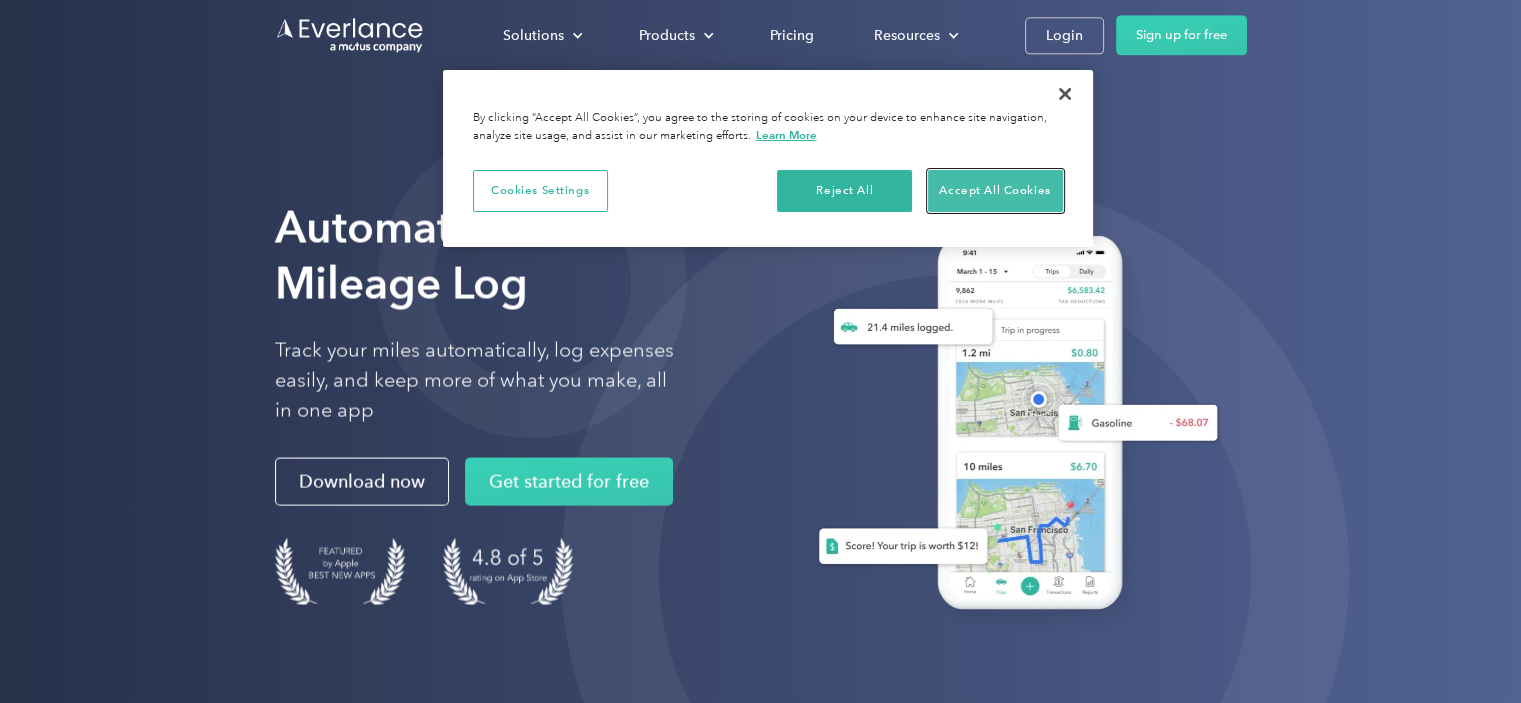 click on "Accept All Cookies" at bounding box center (995, 191) 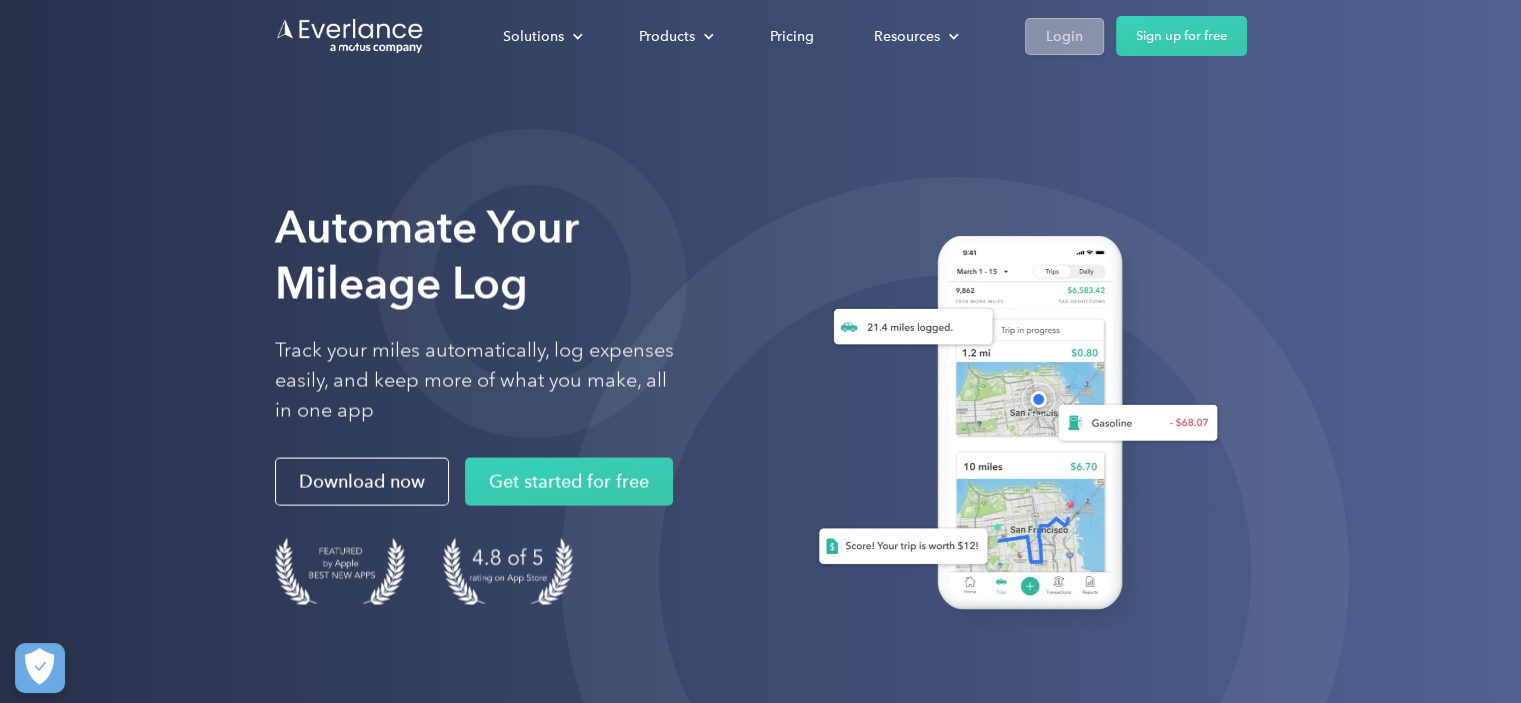 click on "Login" at bounding box center [1064, 36] 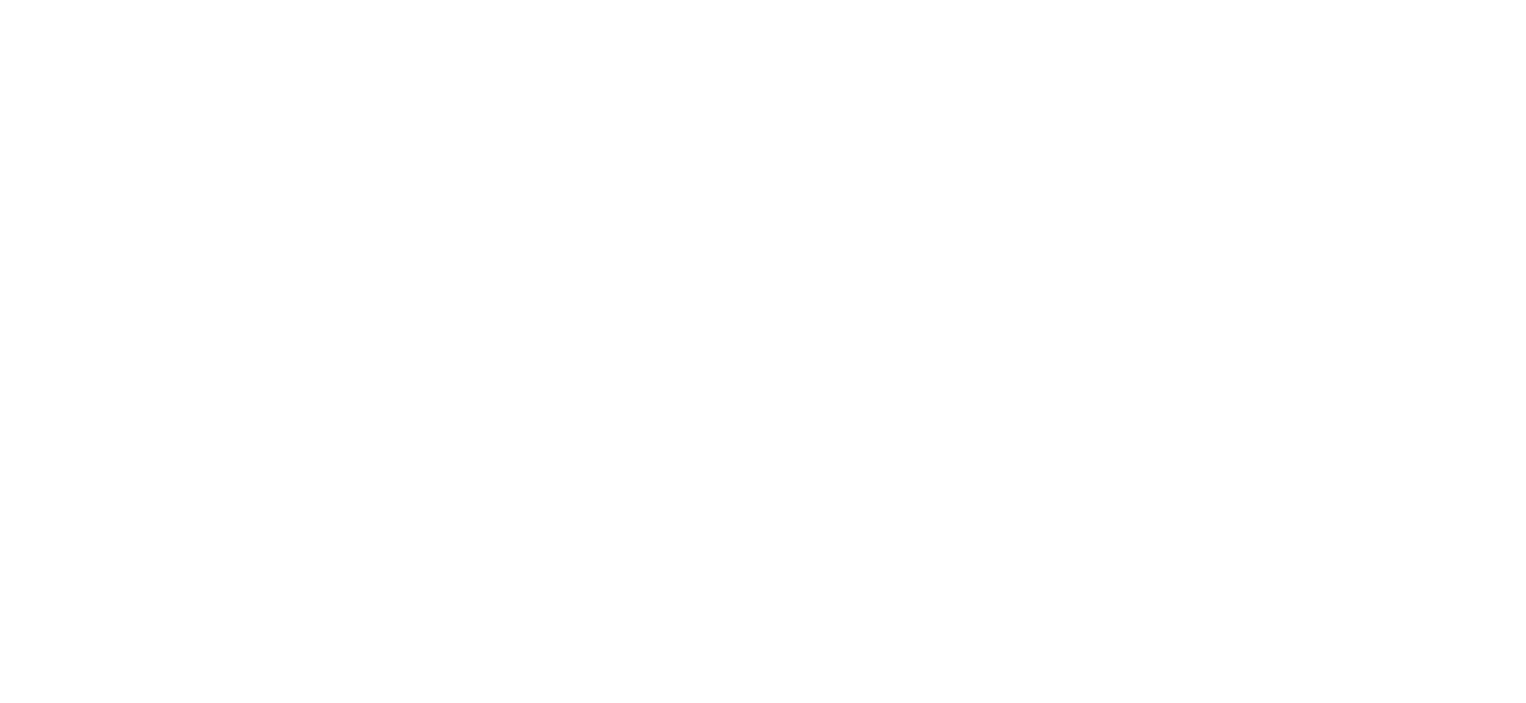 scroll, scrollTop: 0, scrollLeft: 0, axis: both 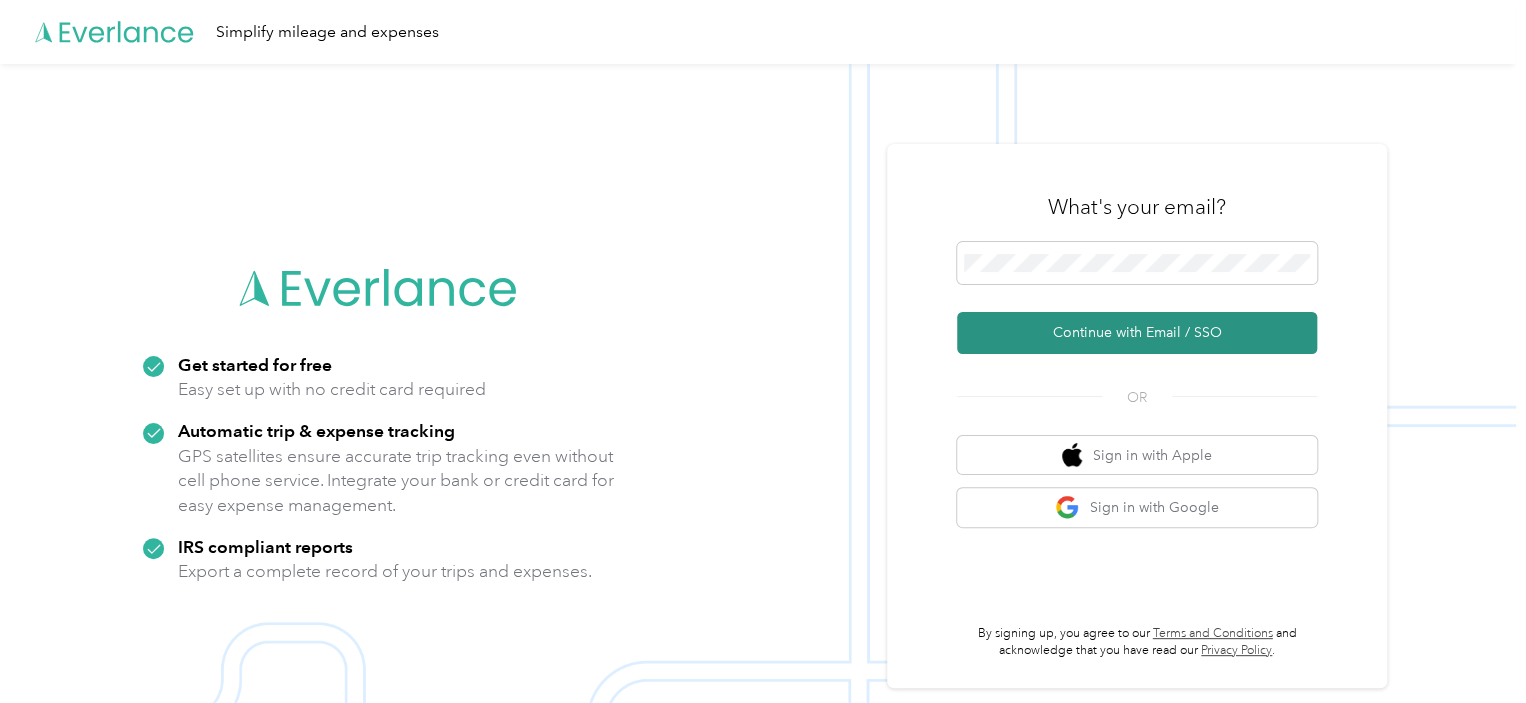 click on "Continue with Email / SSO" at bounding box center (1137, 333) 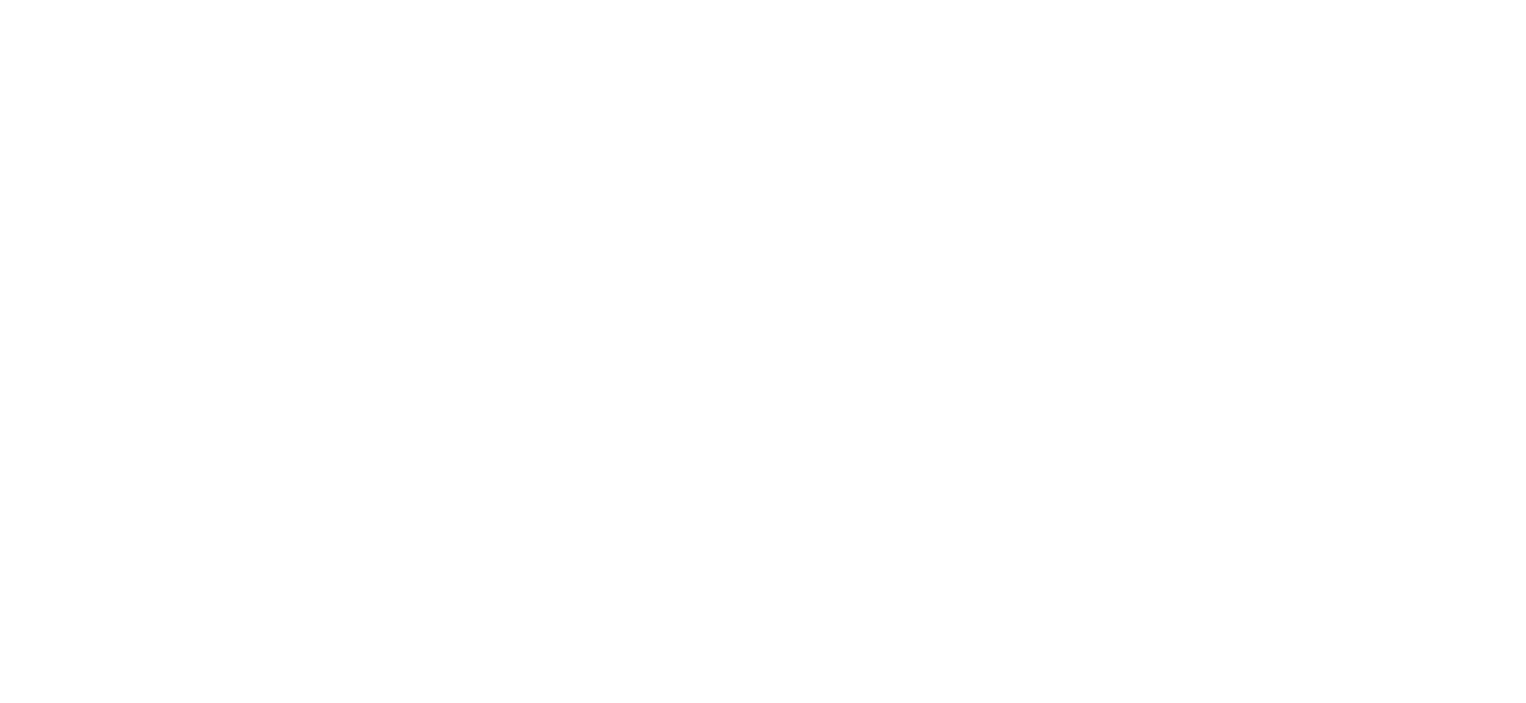 scroll, scrollTop: 0, scrollLeft: 0, axis: both 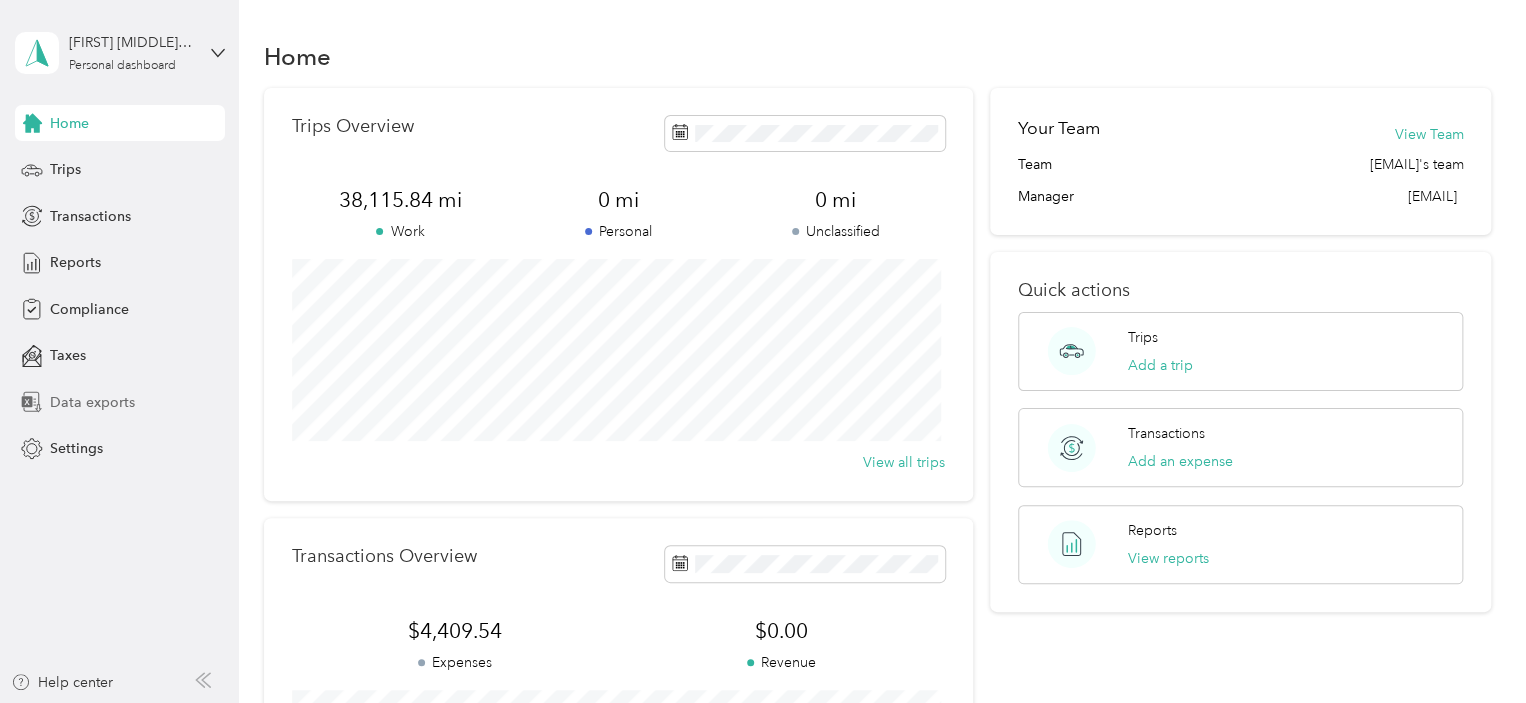 click on "Data exports" at bounding box center [92, 402] 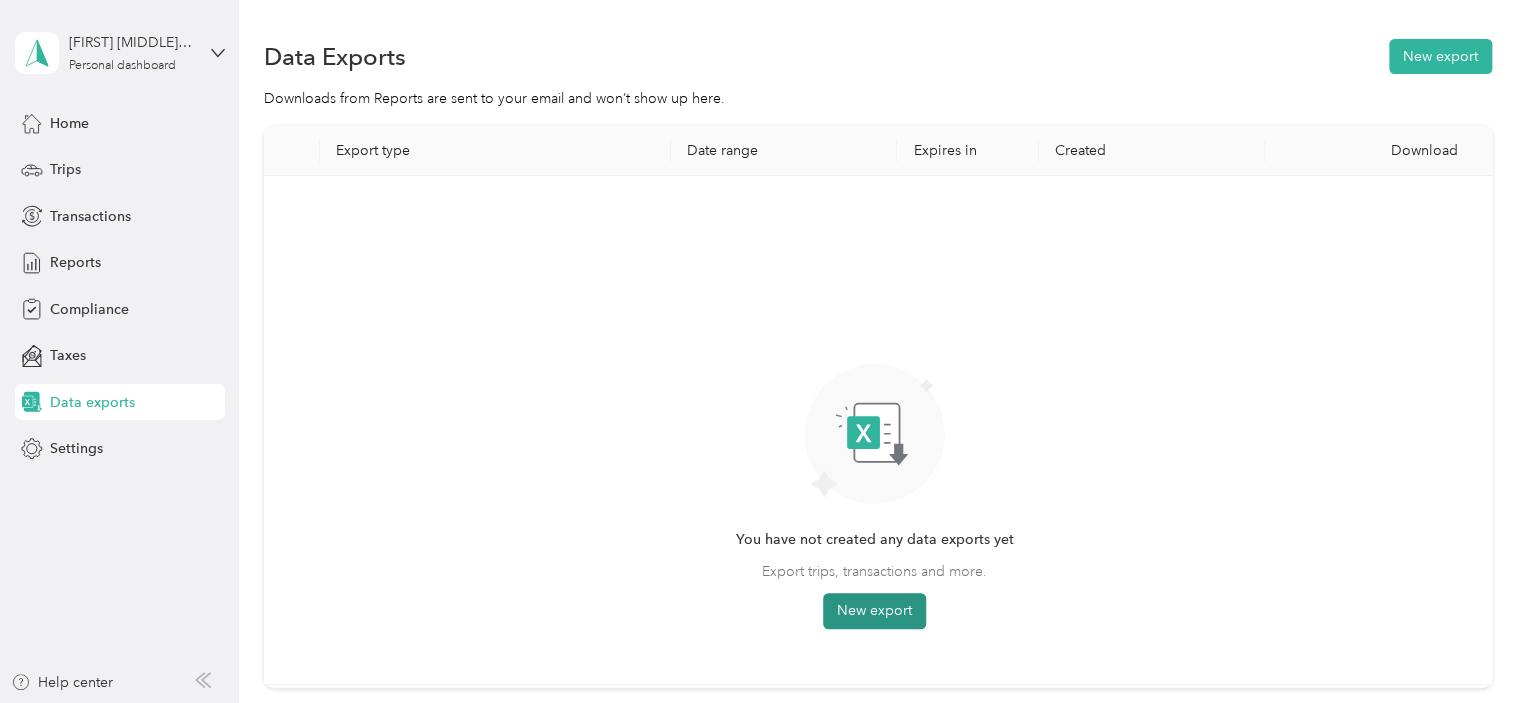 click on "New export" at bounding box center (874, 611) 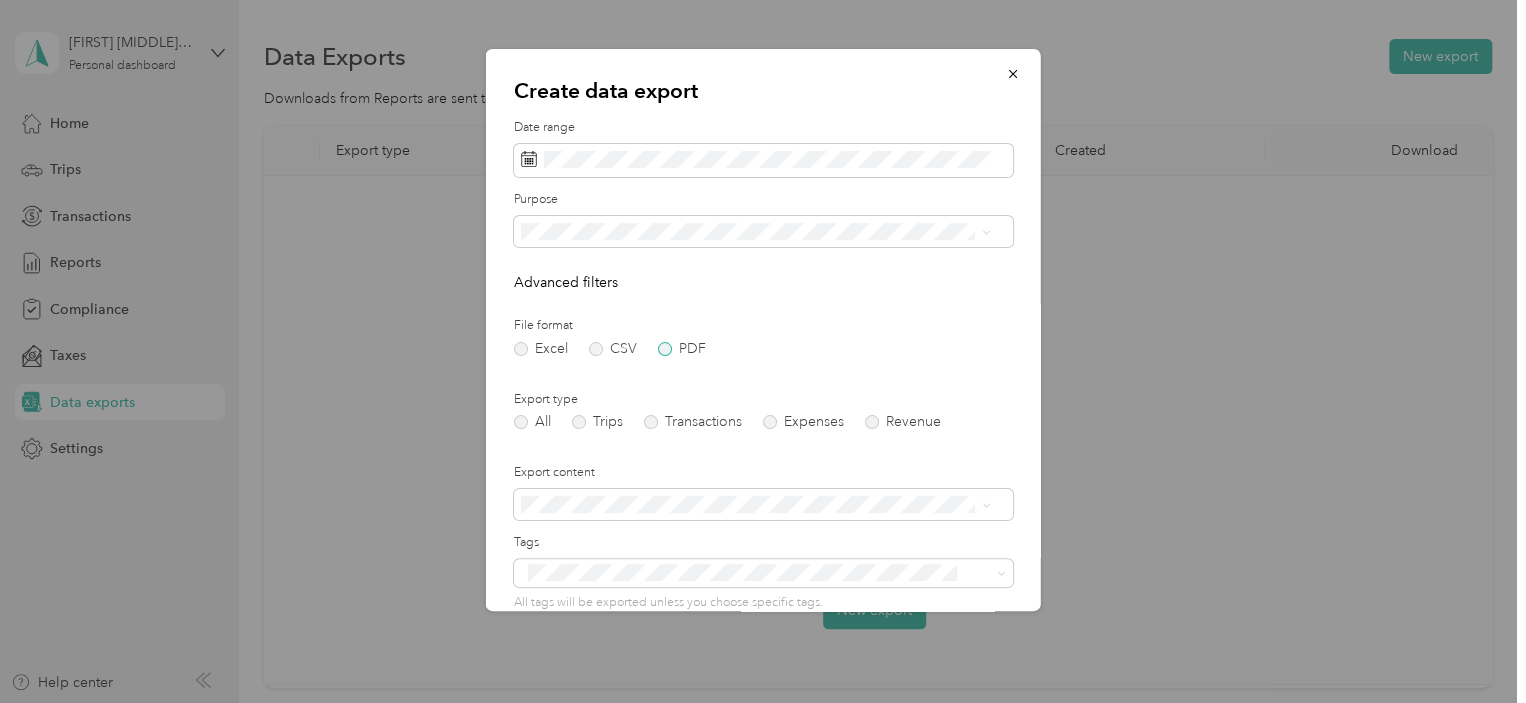 click on "PDF" at bounding box center [682, 349] 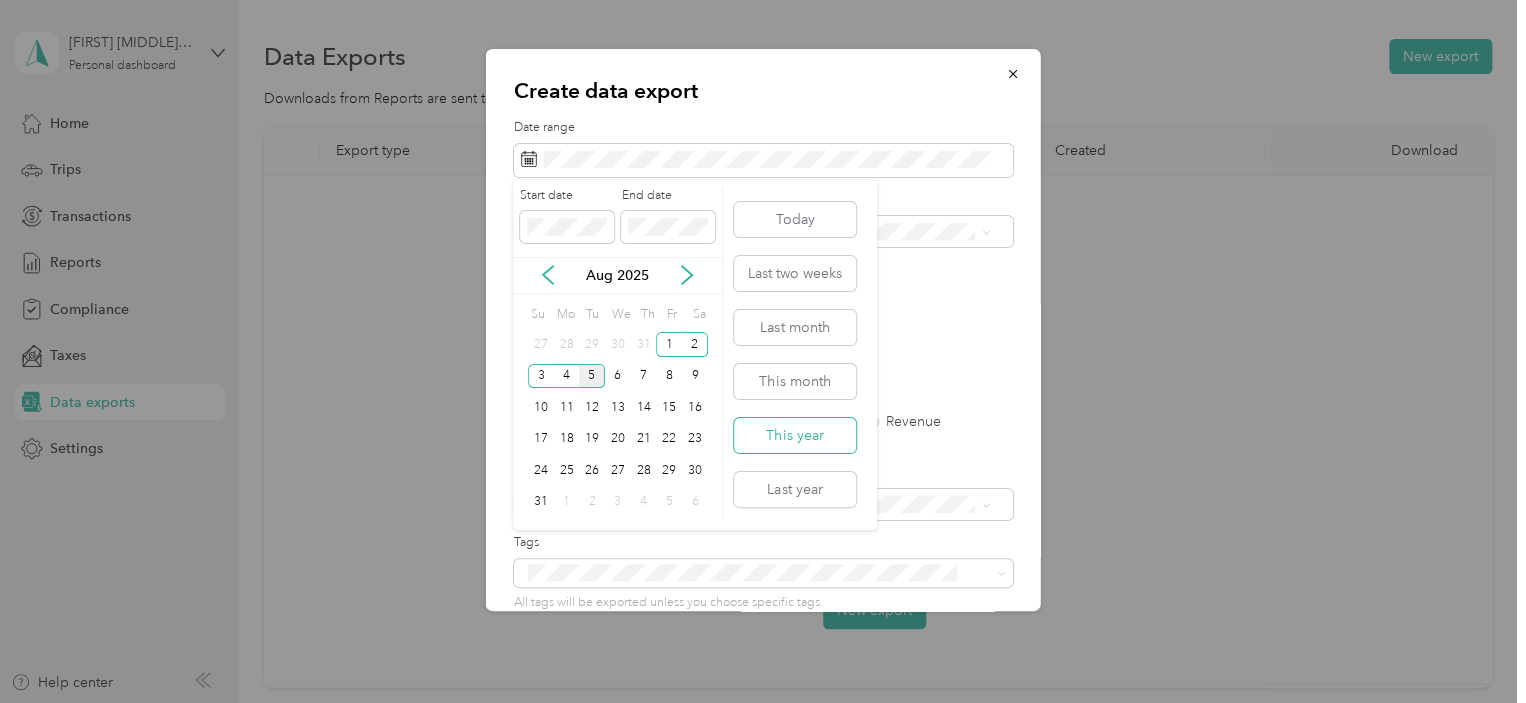 click on "This year" at bounding box center (795, 435) 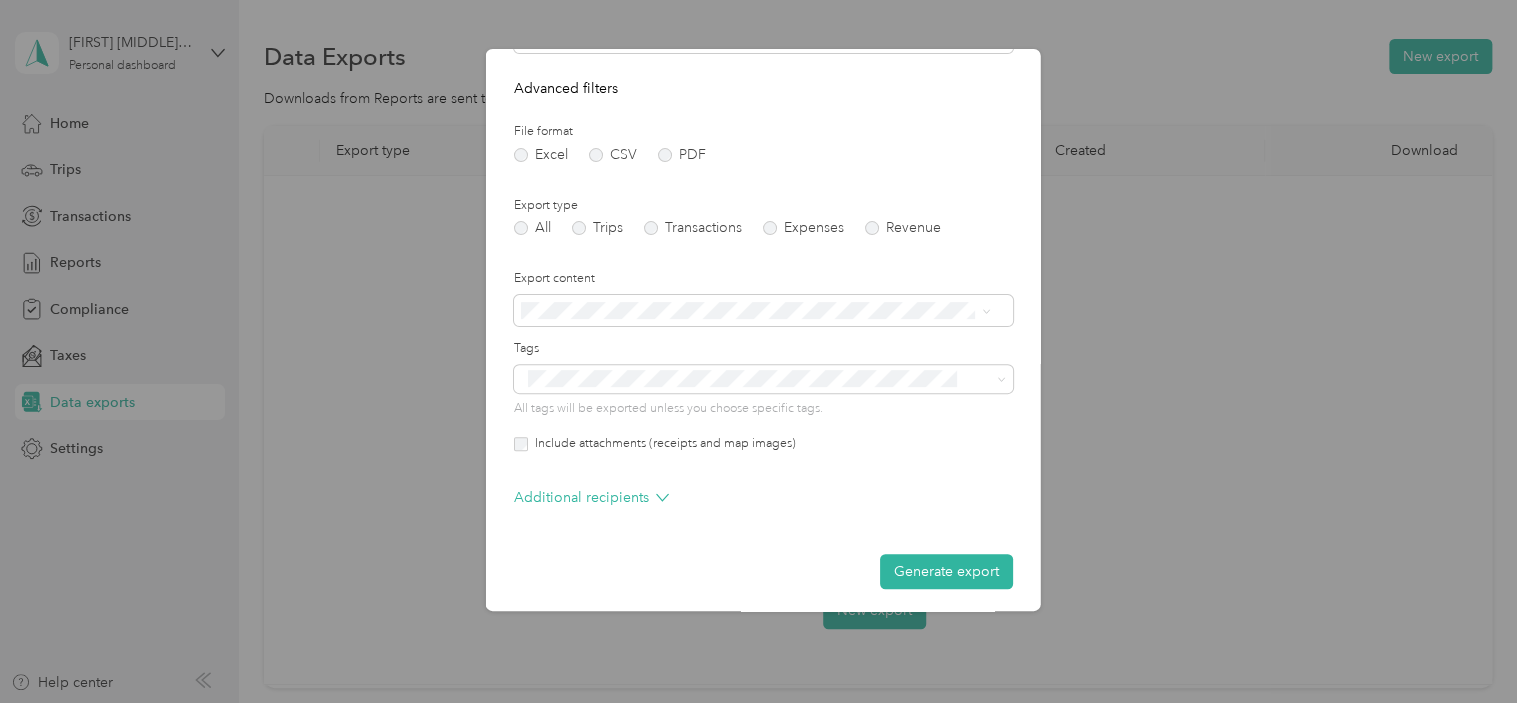 scroll, scrollTop: 200, scrollLeft: 0, axis: vertical 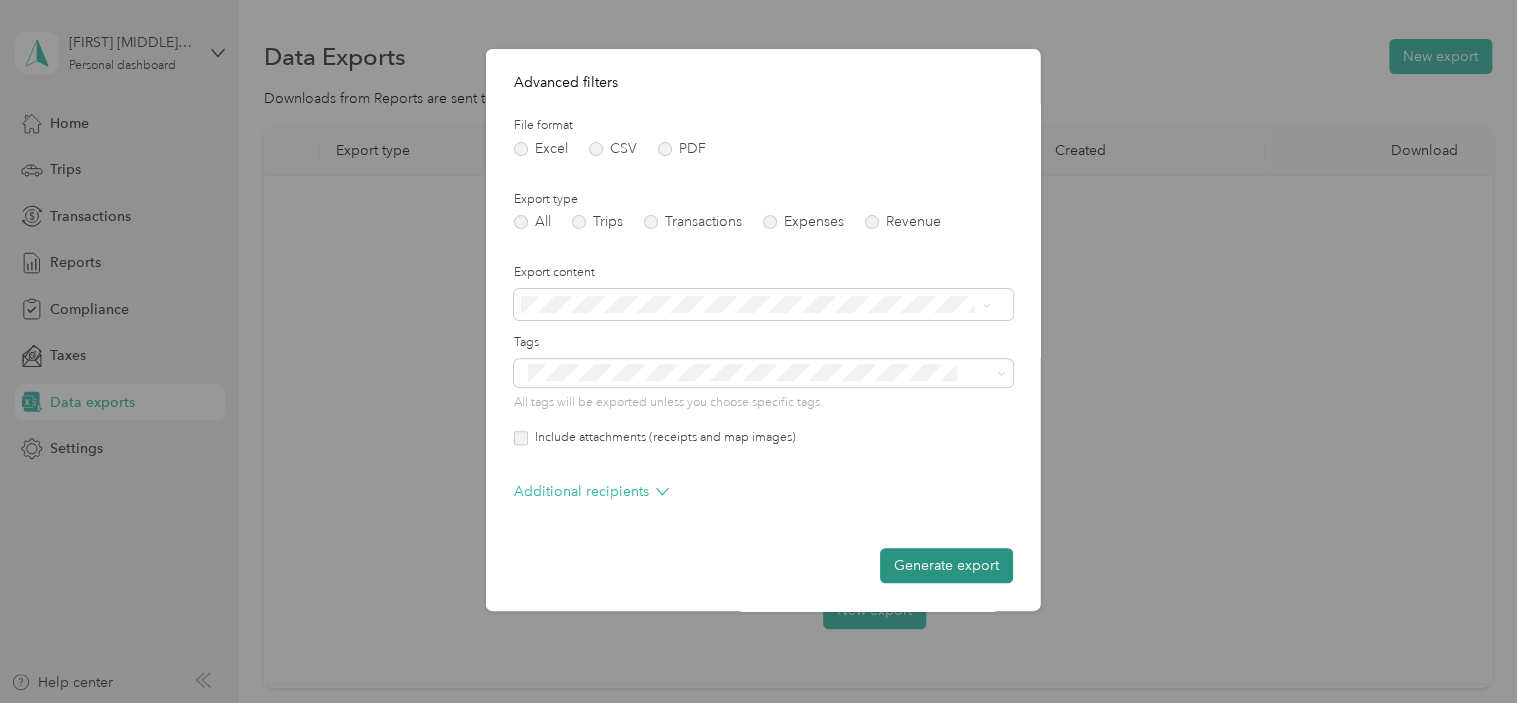 click on "Generate export" at bounding box center (946, 565) 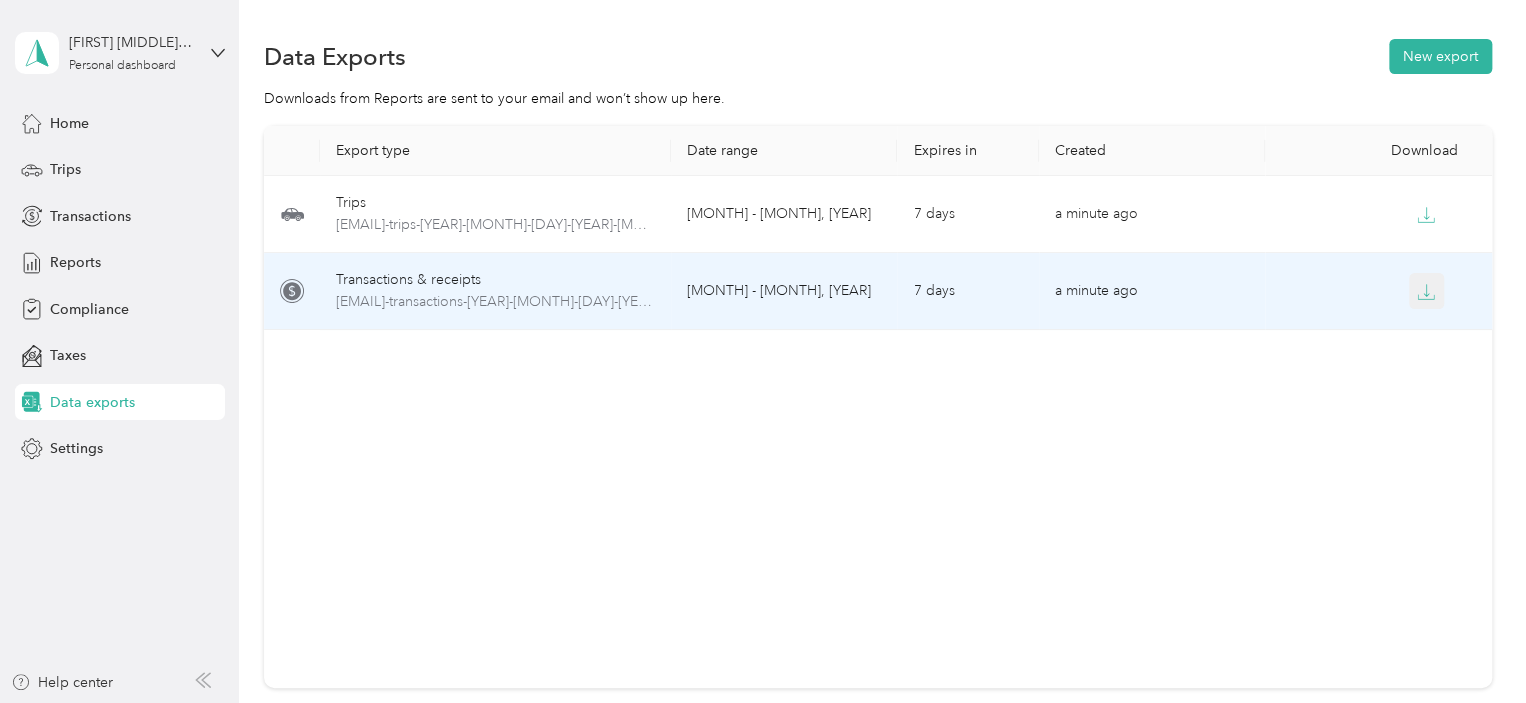 click at bounding box center [1427, 291] 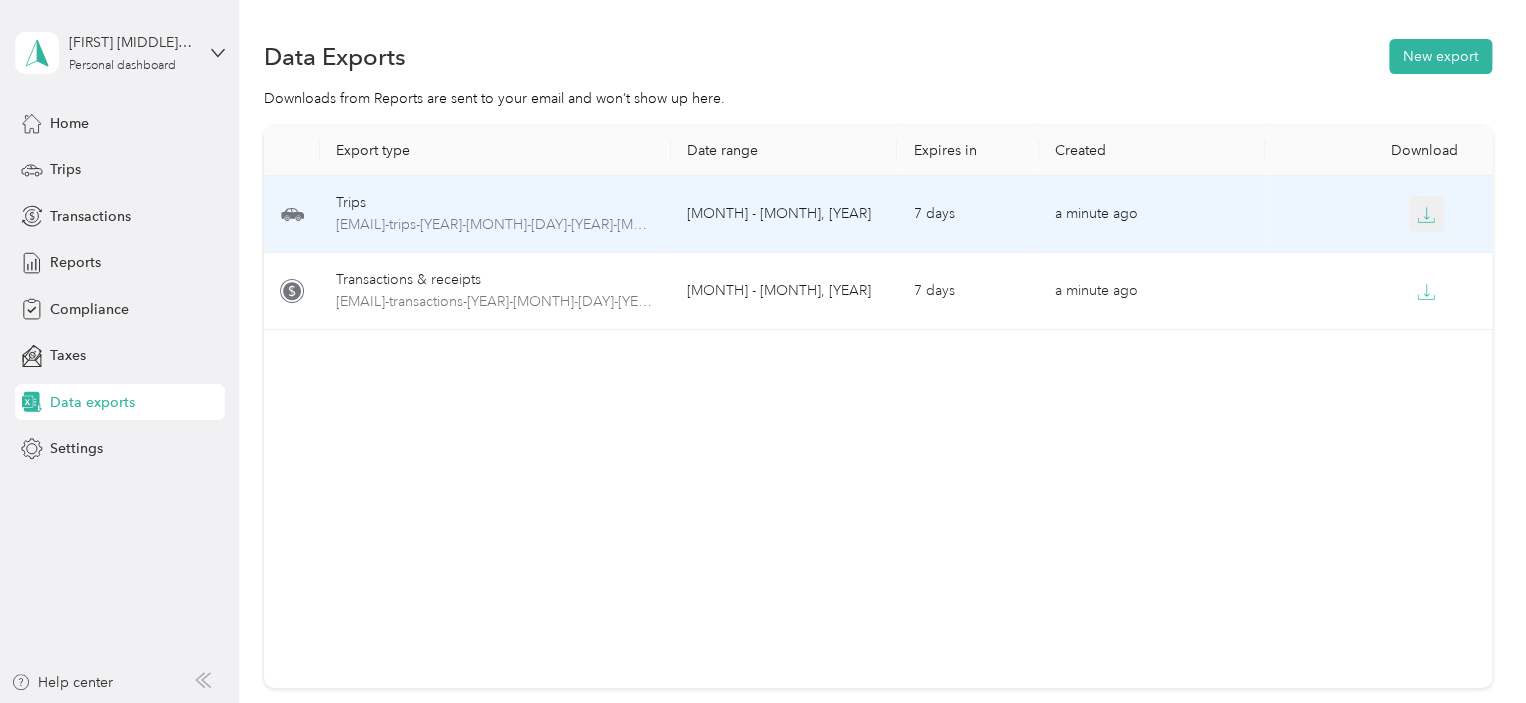 click at bounding box center [1427, 214] 